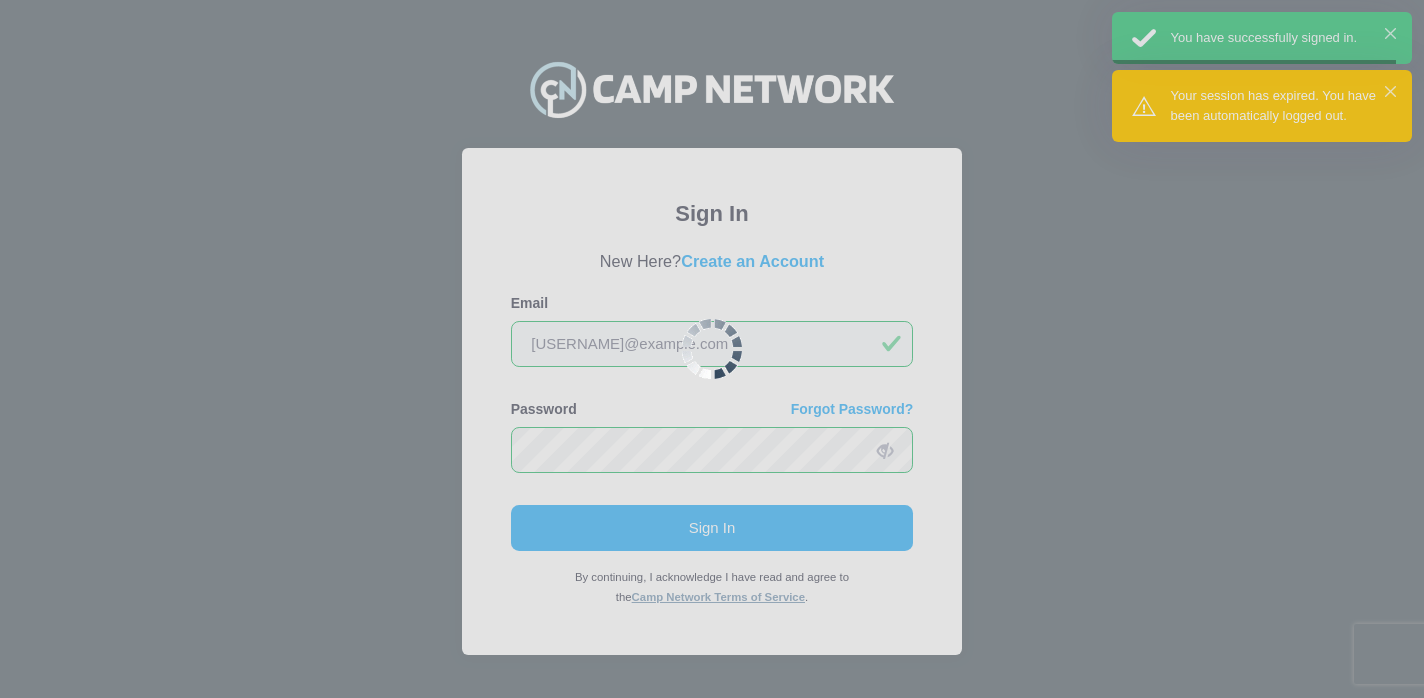 scroll, scrollTop: 0, scrollLeft: 0, axis: both 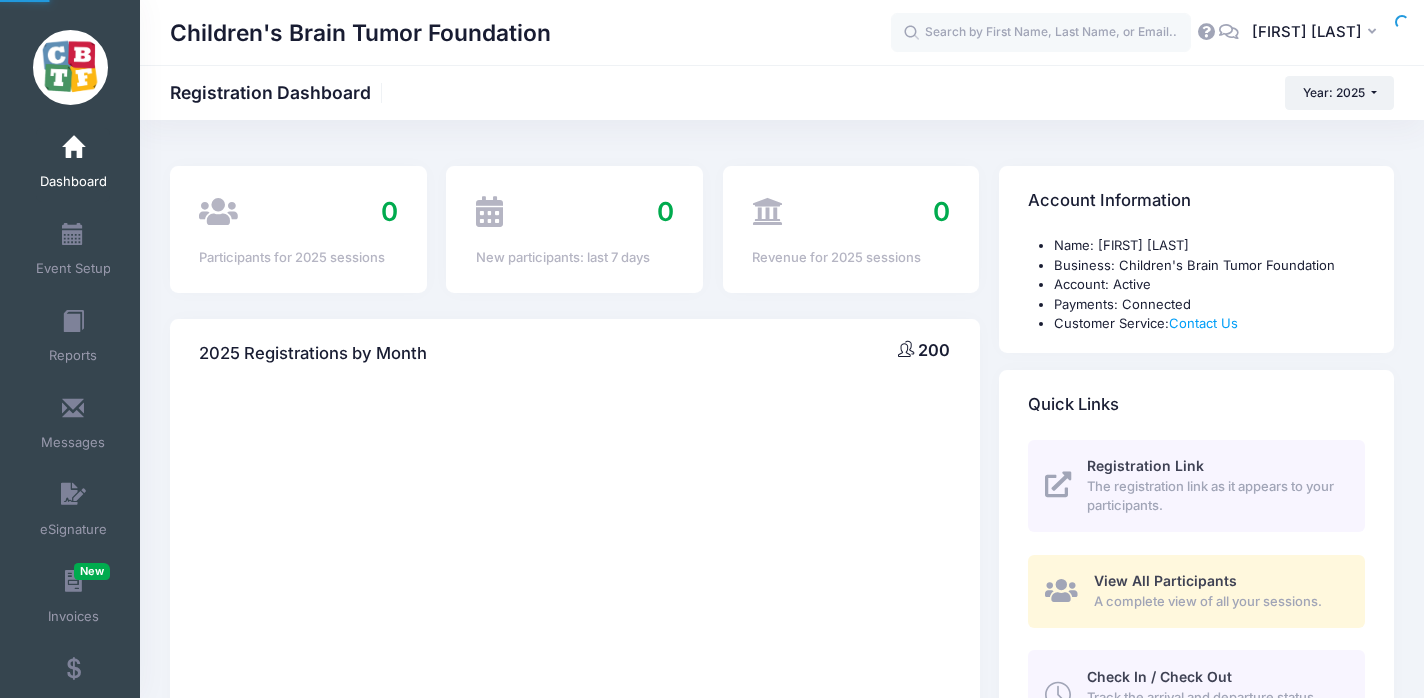 select 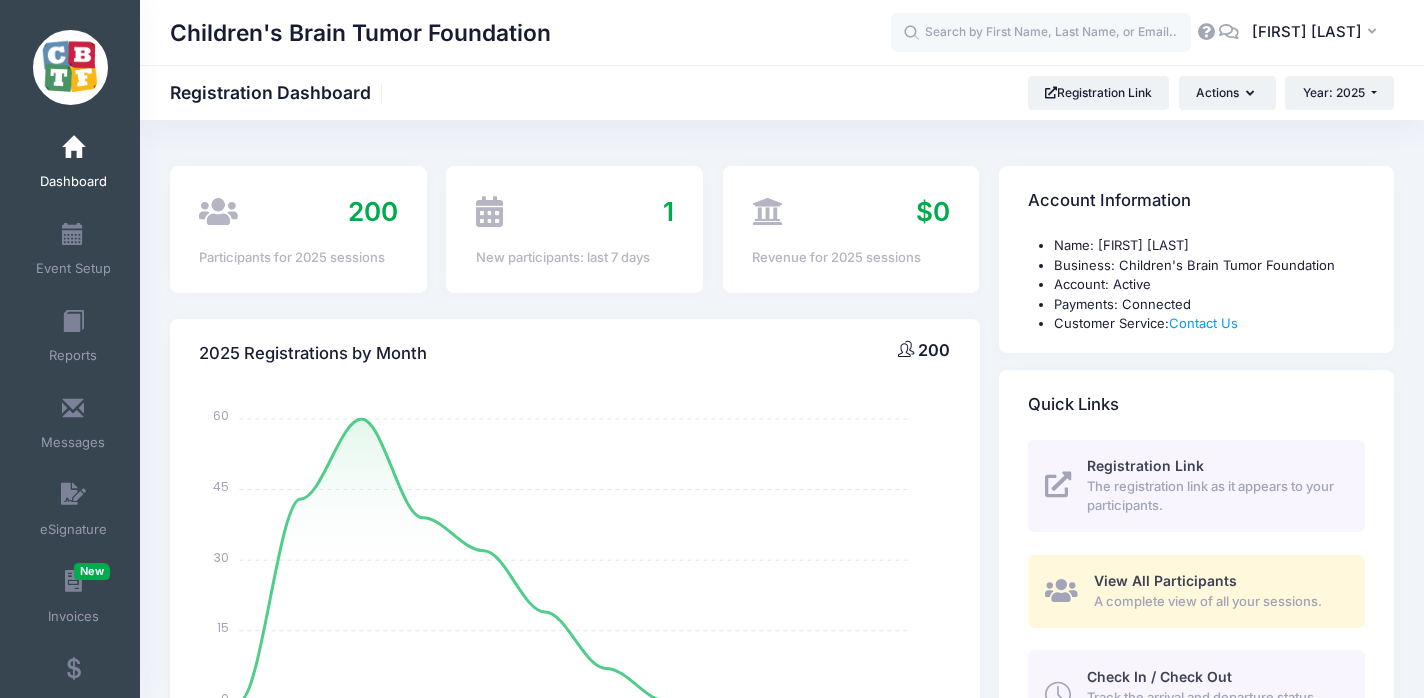 click on "View All Participants" at bounding box center (1165, 580) 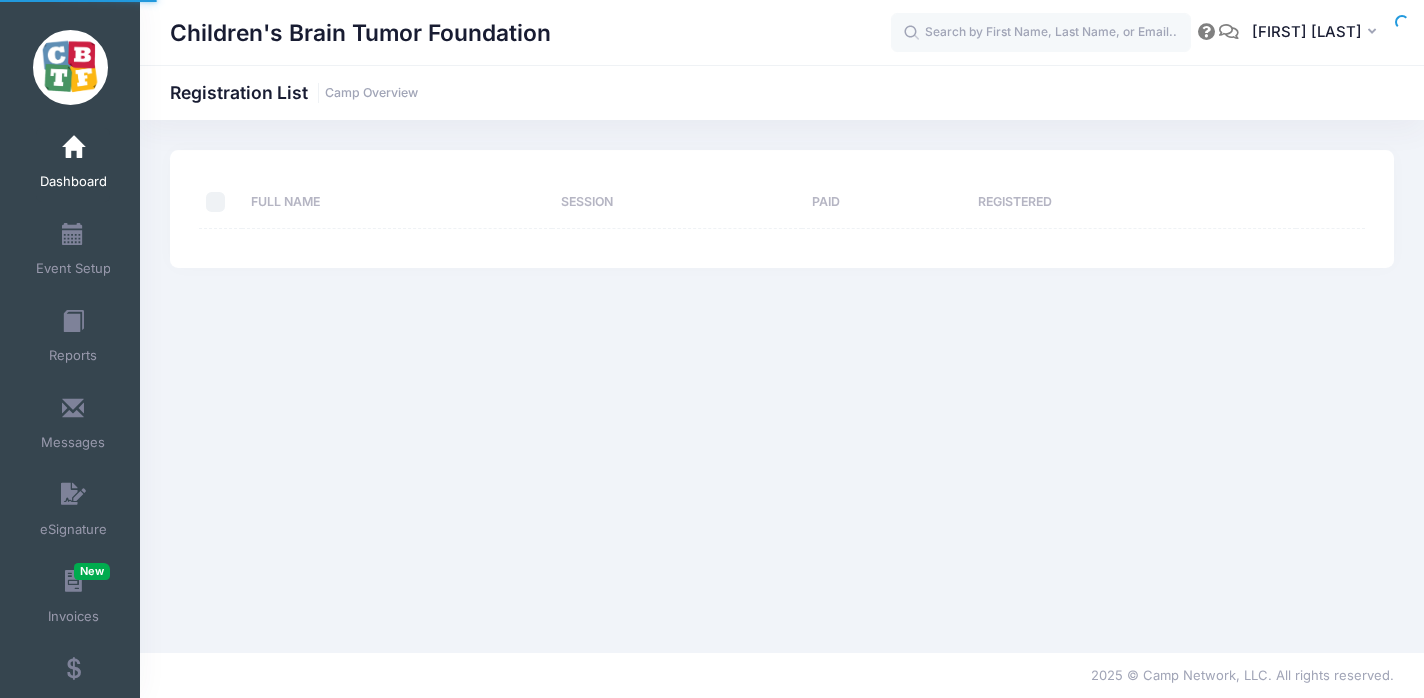 scroll, scrollTop: 0, scrollLeft: 0, axis: both 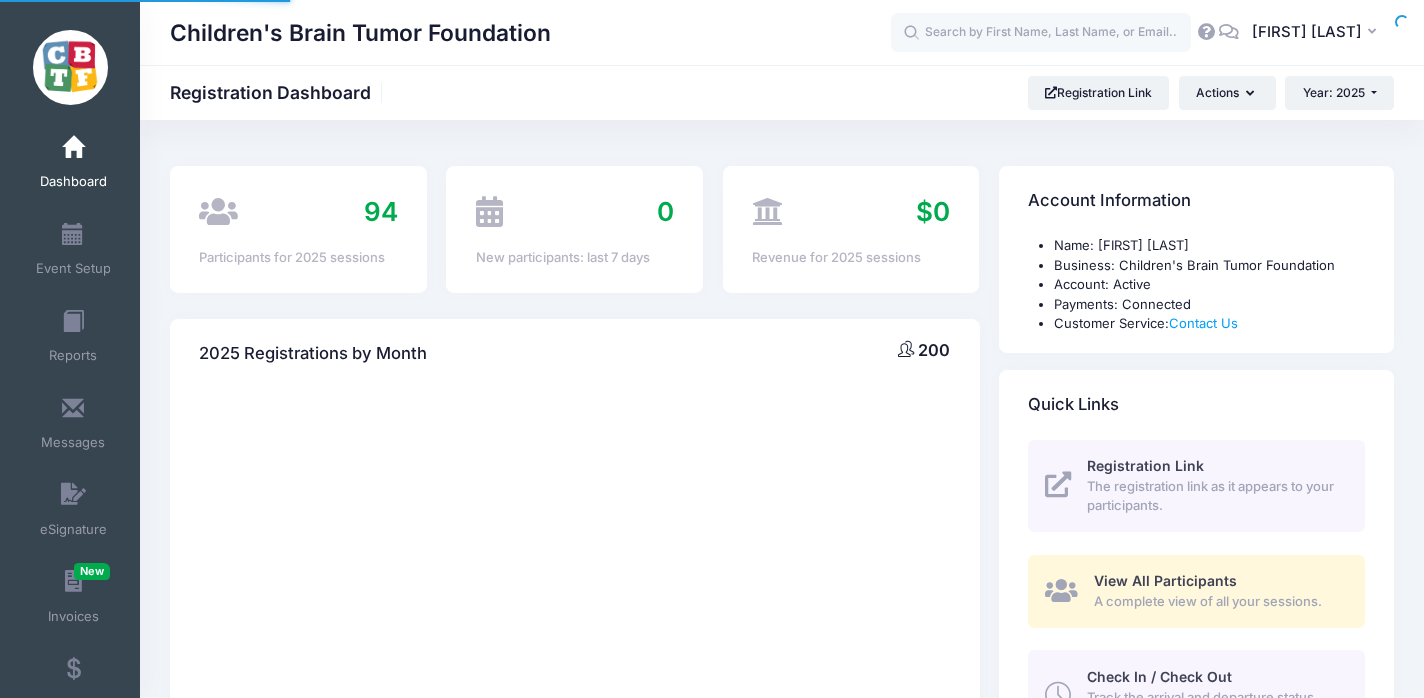 select 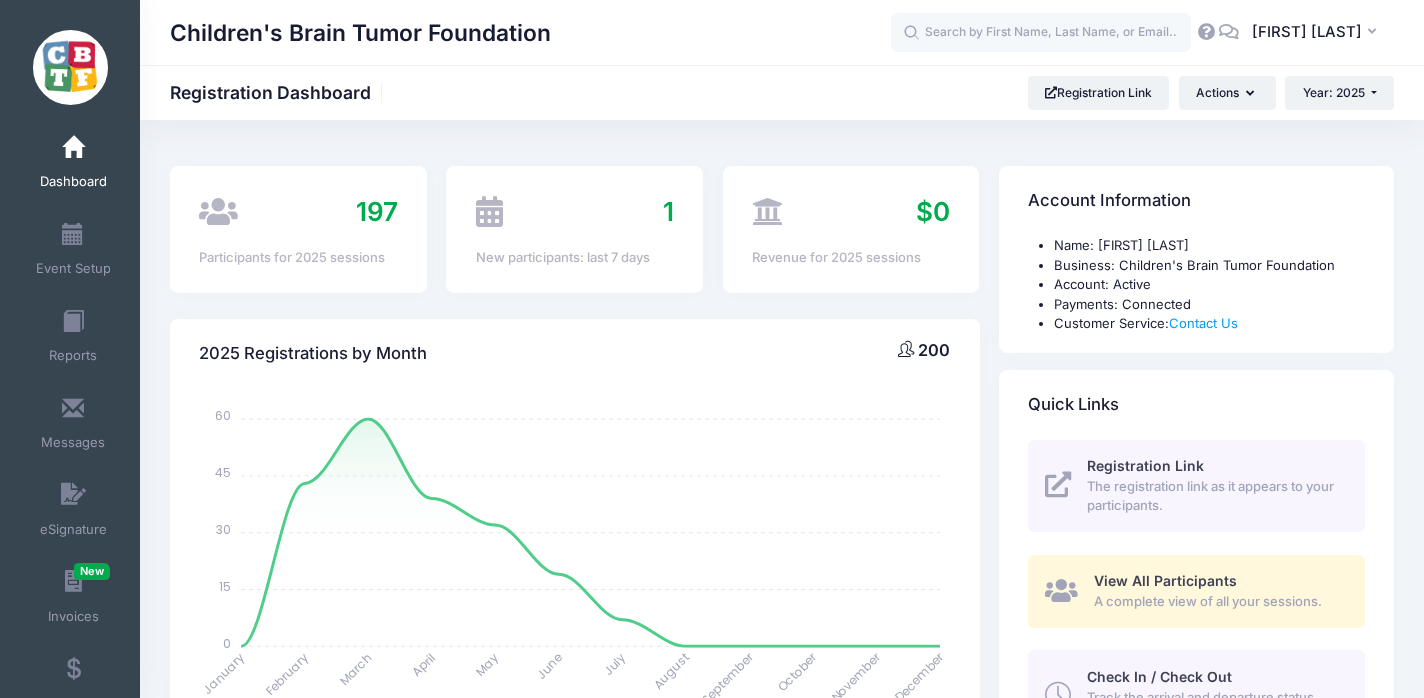 click on "1
New participants: last 7 days" at bounding box center (574, 229) 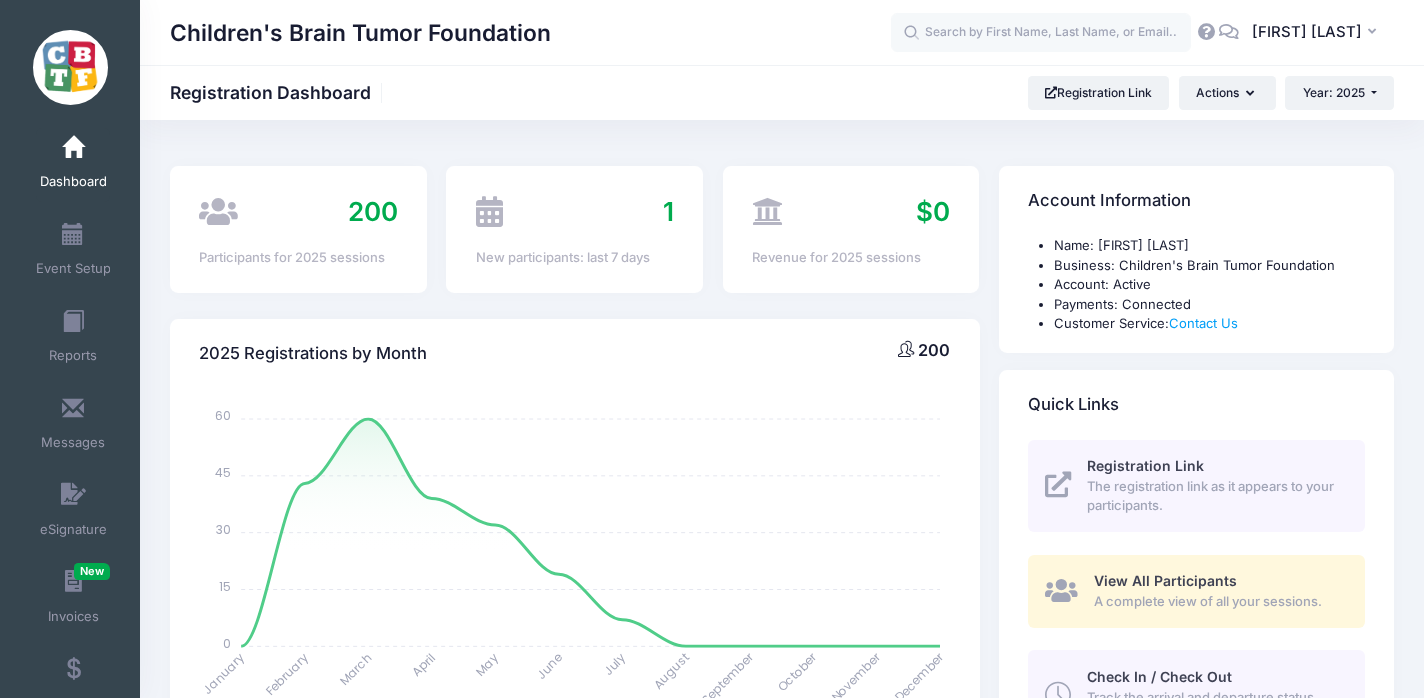 click on "1" at bounding box center (668, 211) 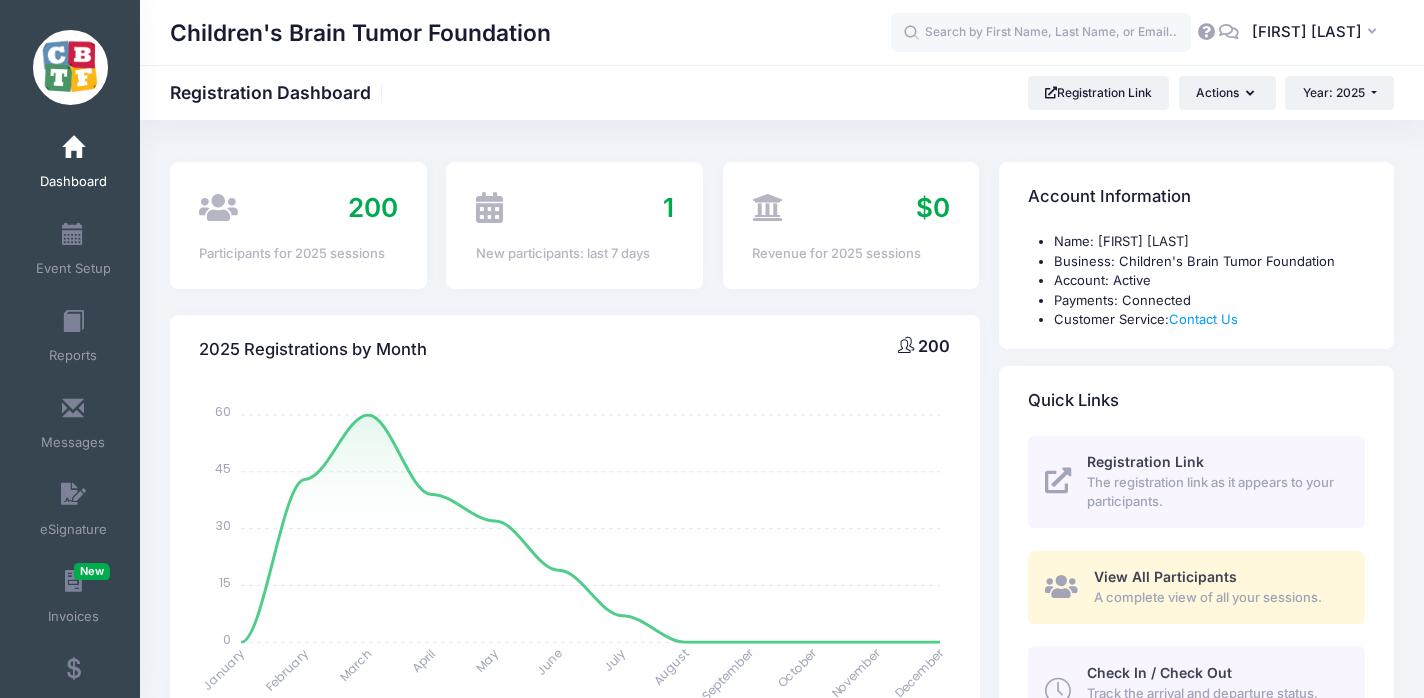 scroll, scrollTop: 0, scrollLeft: 0, axis: both 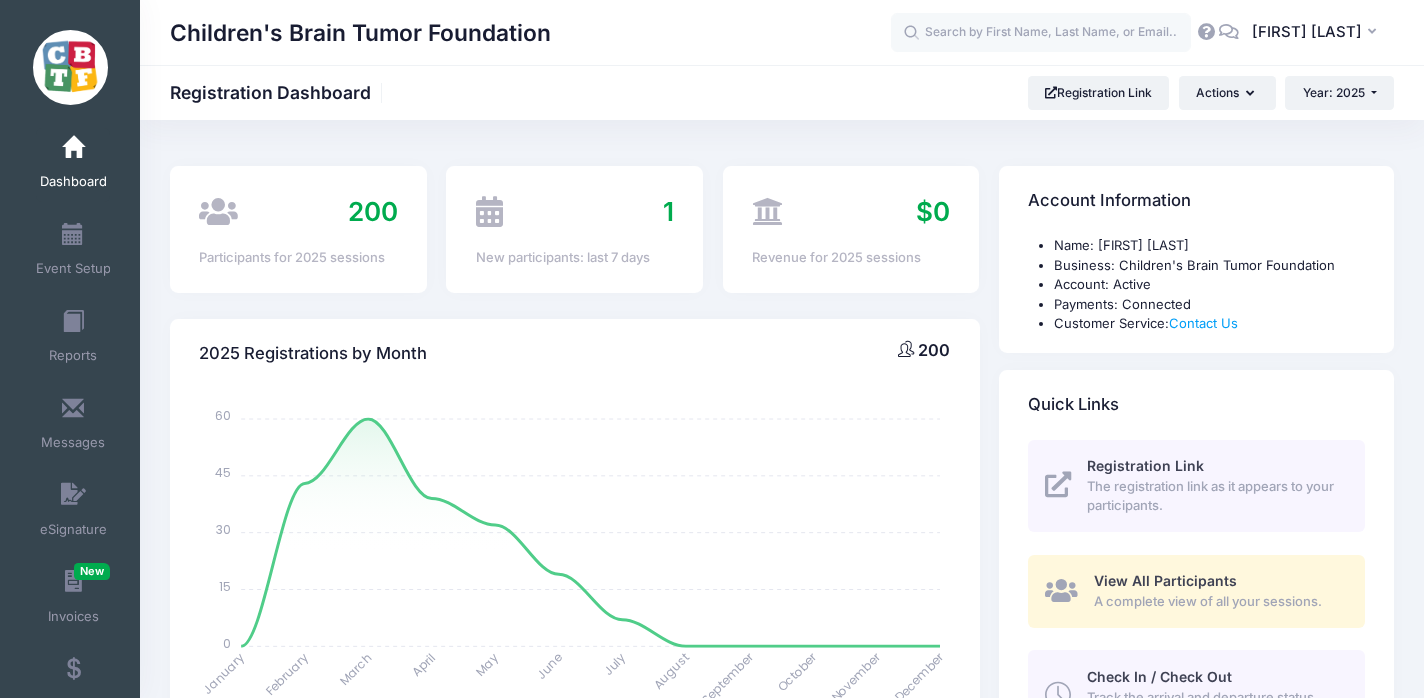 click on "Dashboard" at bounding box center [73, 165] 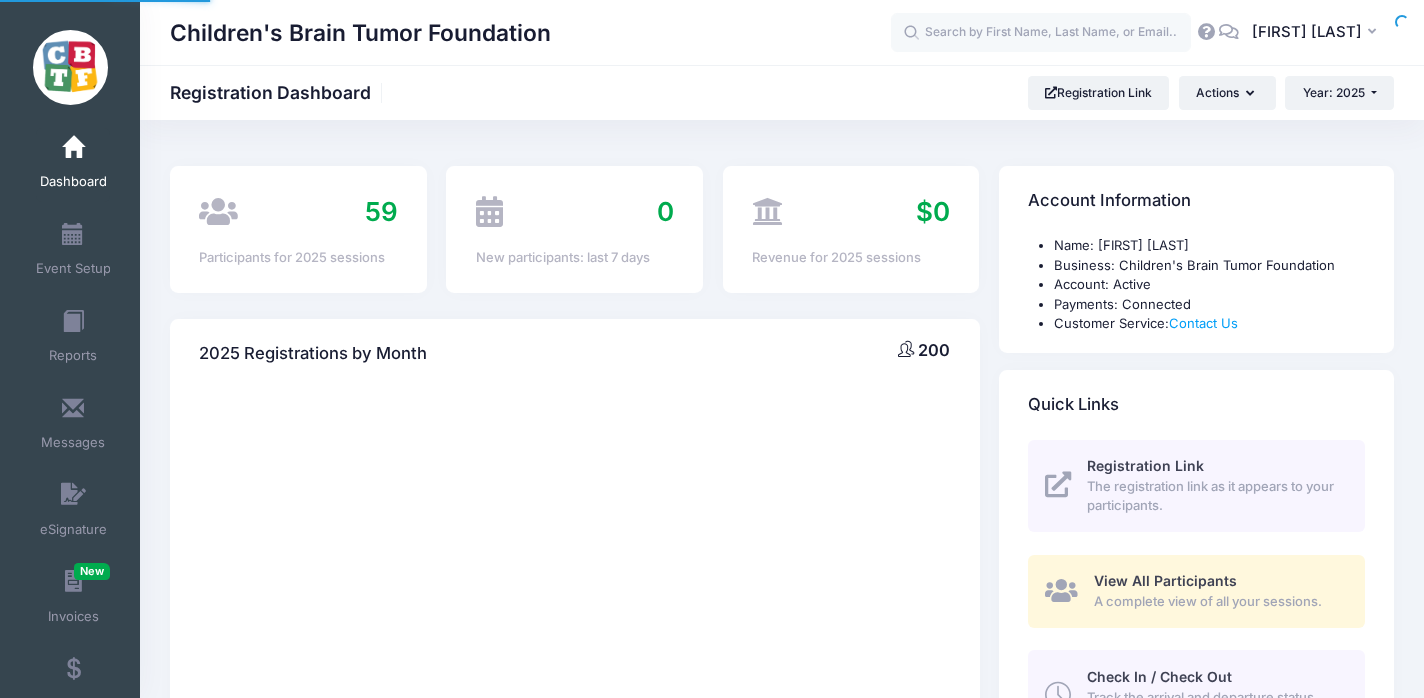 scroll, scrollTop: 0, scrollLeft: 0, axis: both 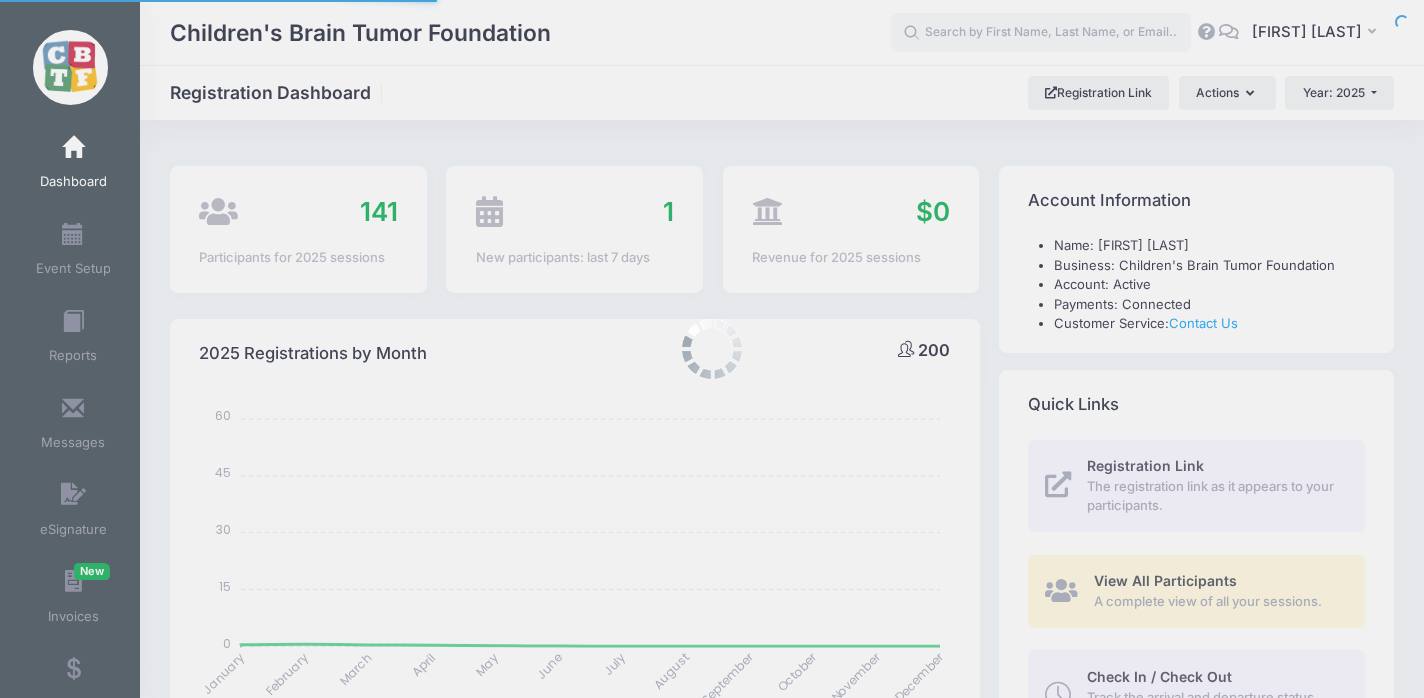 click at bounding box center (712, 349) 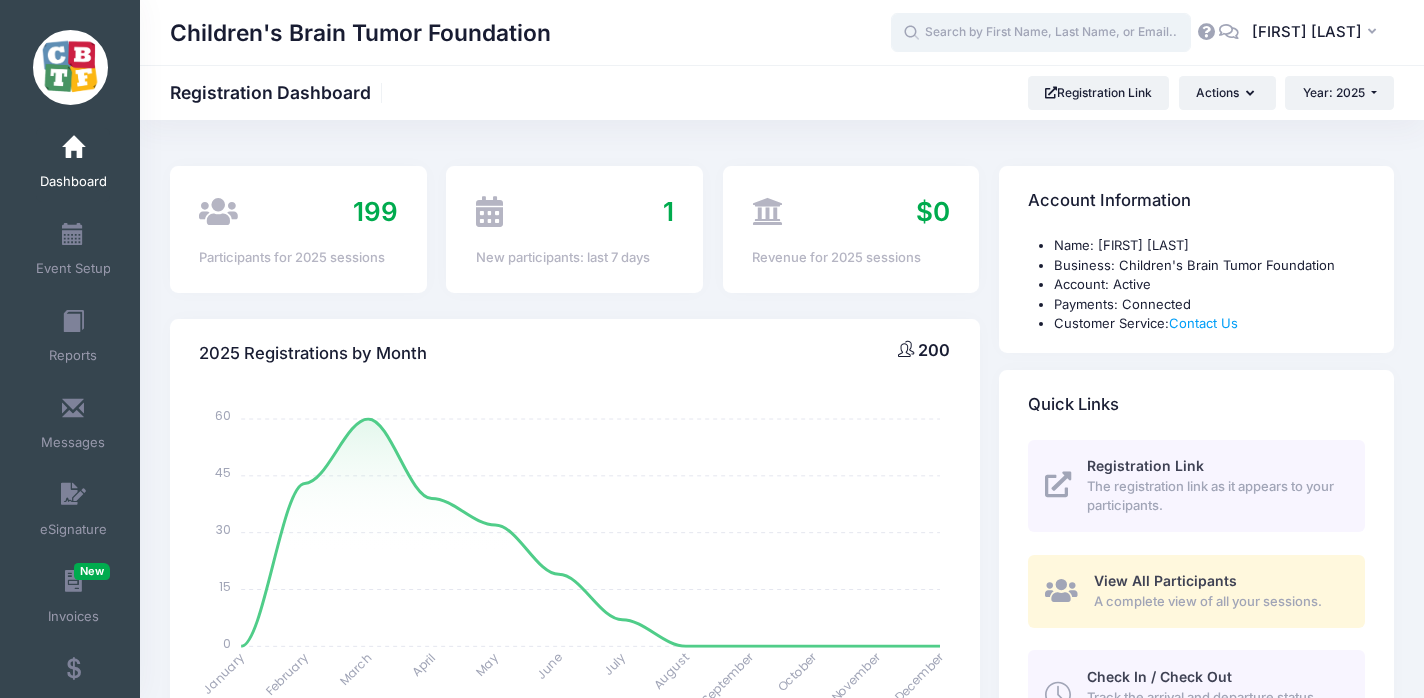 click at bounding box center [1041, 33] 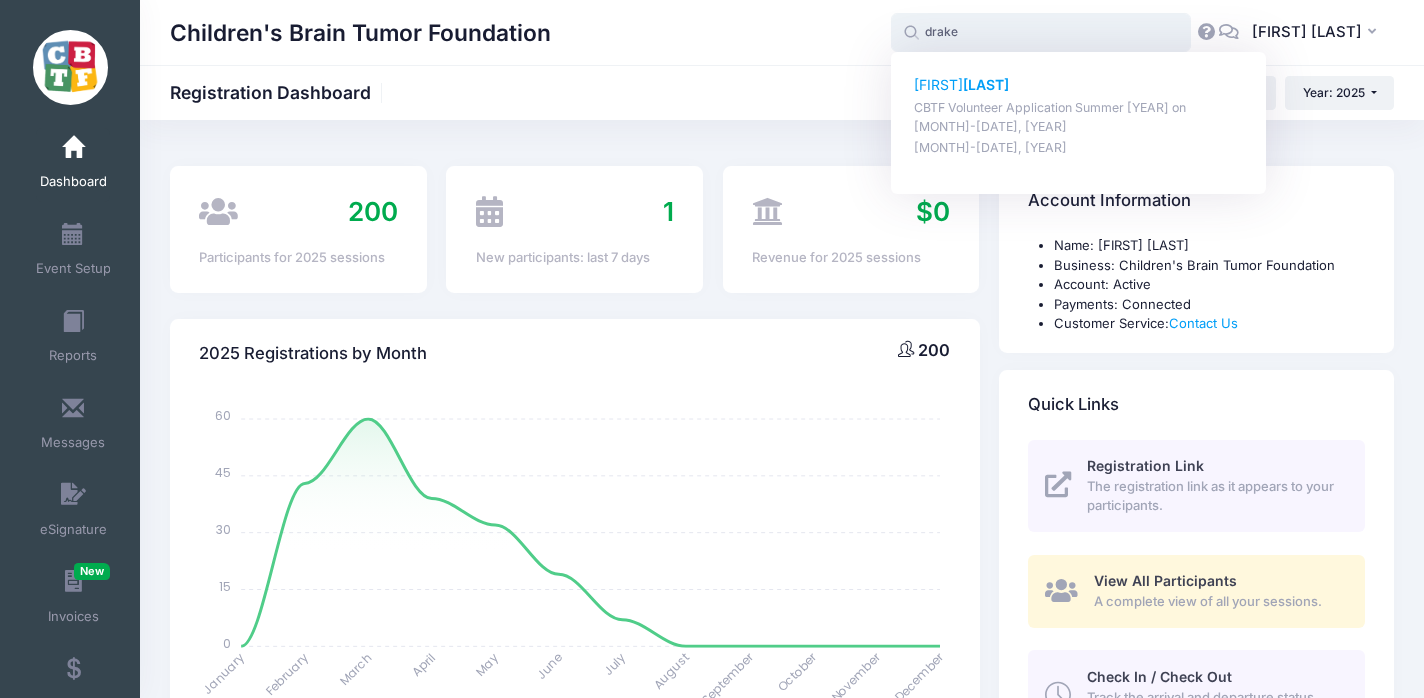 click on "Drake" at bounding box center [986, 84] 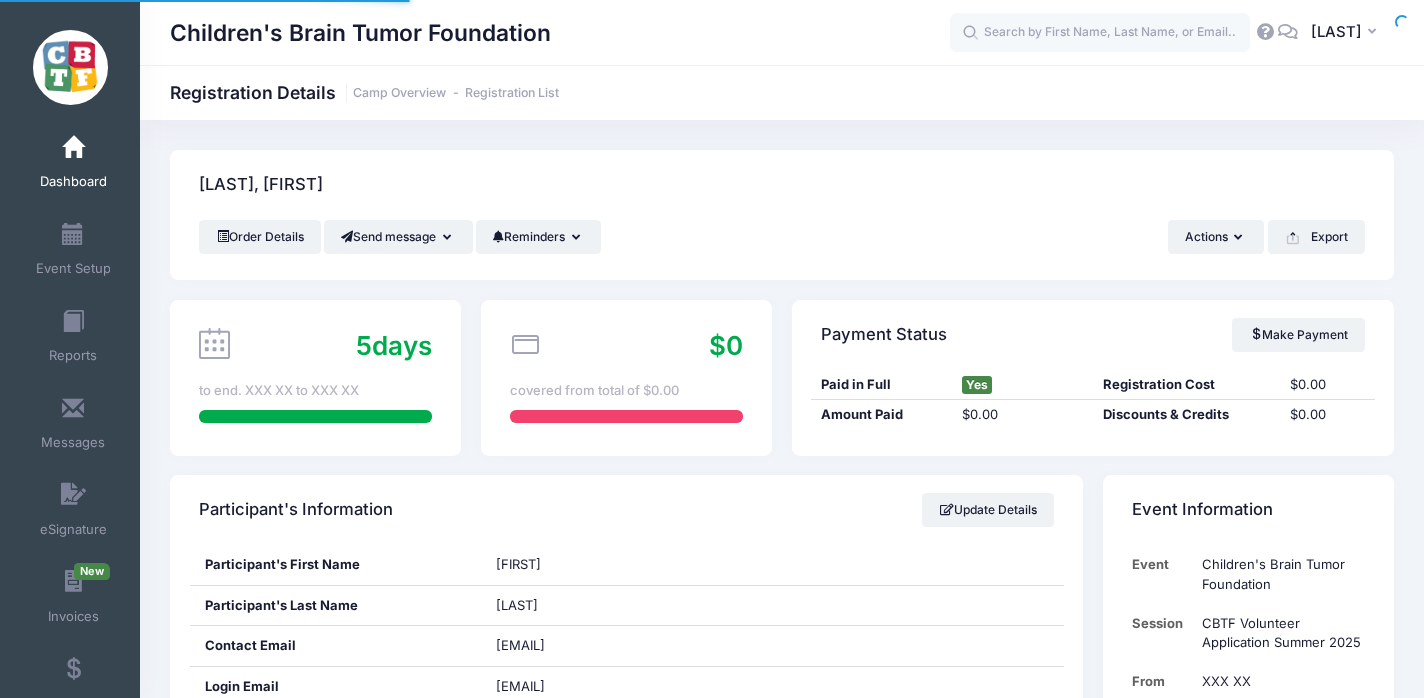 scroll, scrollTop: 0, scrollLeft: 0, axis: both 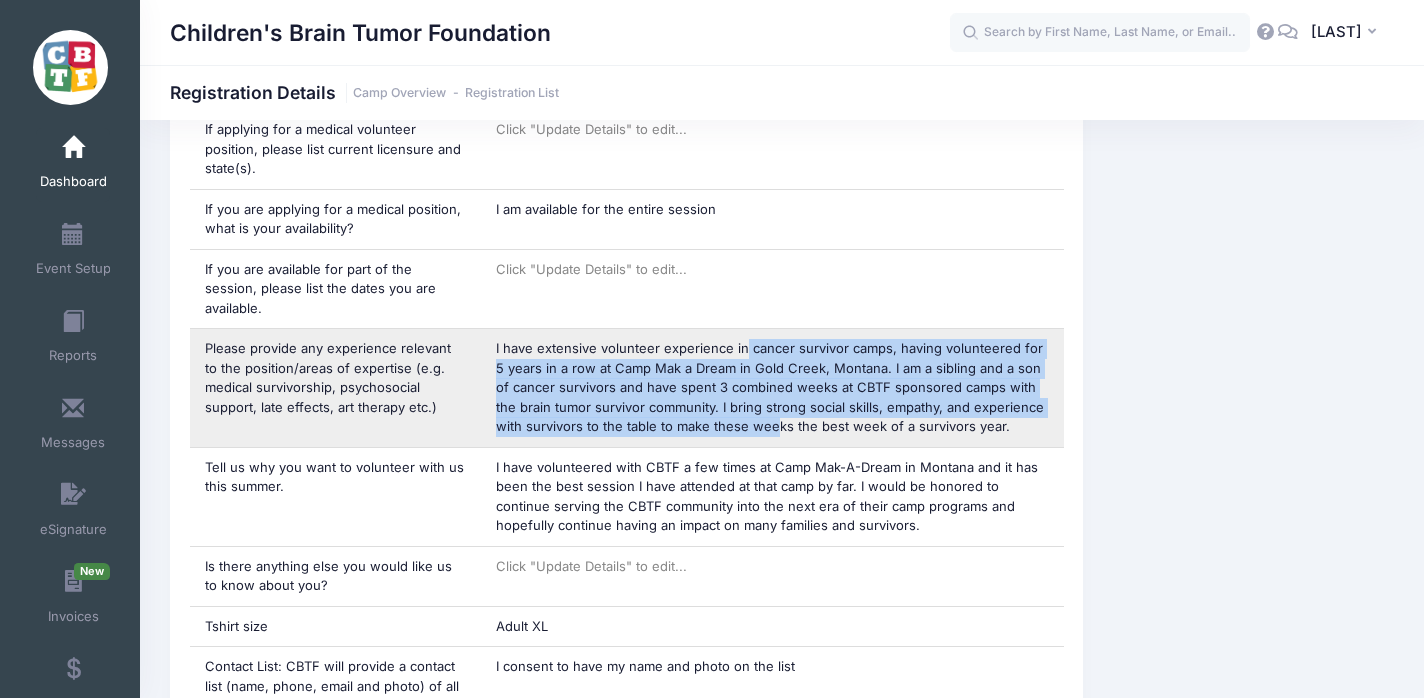 drag, startPoint x: 741, startPoint y: 411, endPoint x: 742, endPoint y: 337, distance: 74.00676 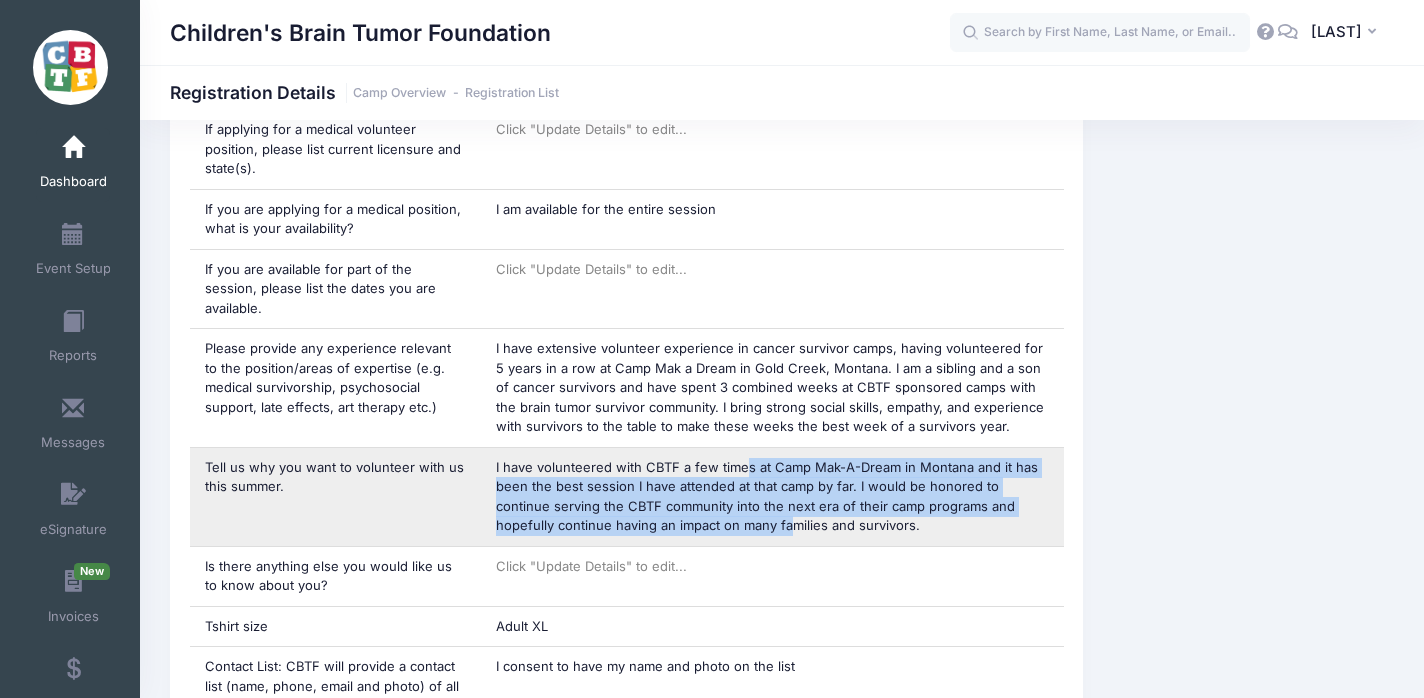 drag, startPoint x: 739, startPoint y: 451, endPoint x: 738, endPoint y: 513, distance: 62.008064 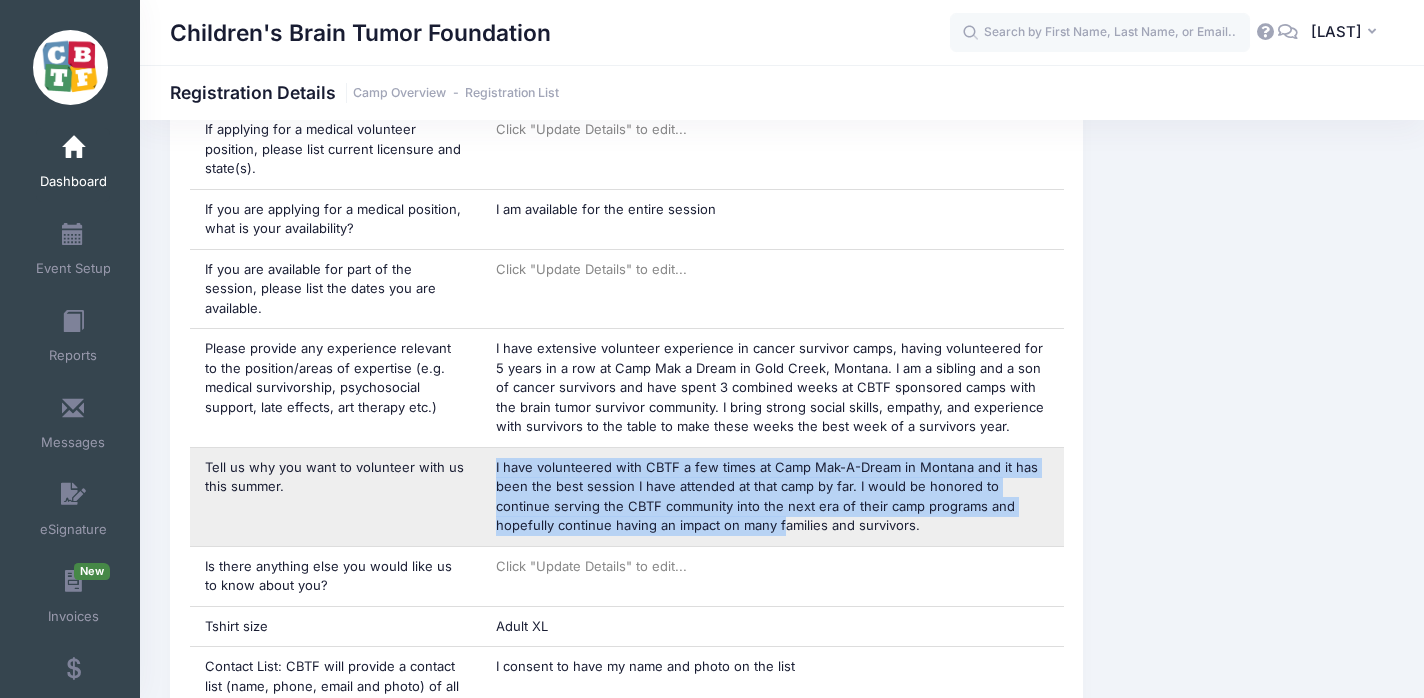 drag, startPoint x: 731, startPoint y: 511, endPoint x: 740, endPoint y: 431, distance: 80.50466 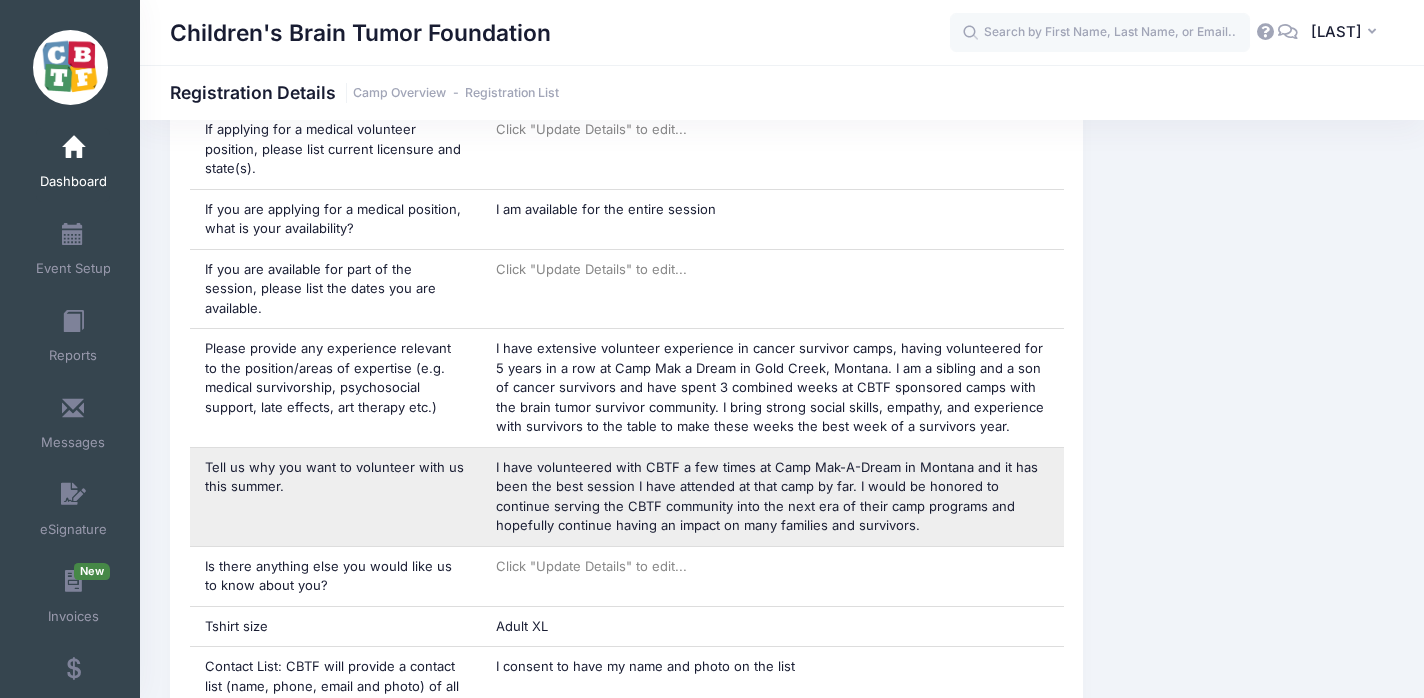 click on "I have volunteered with CBTF a few times at Camp Mak-A-Dream in Montana and it has been the best session I have attended at that camp by far. I would be honored to continue serving the CBTF community into the next era of their camp programs and hopefully continue having an impact on many families and survivors." at bounding box center (767, 496) 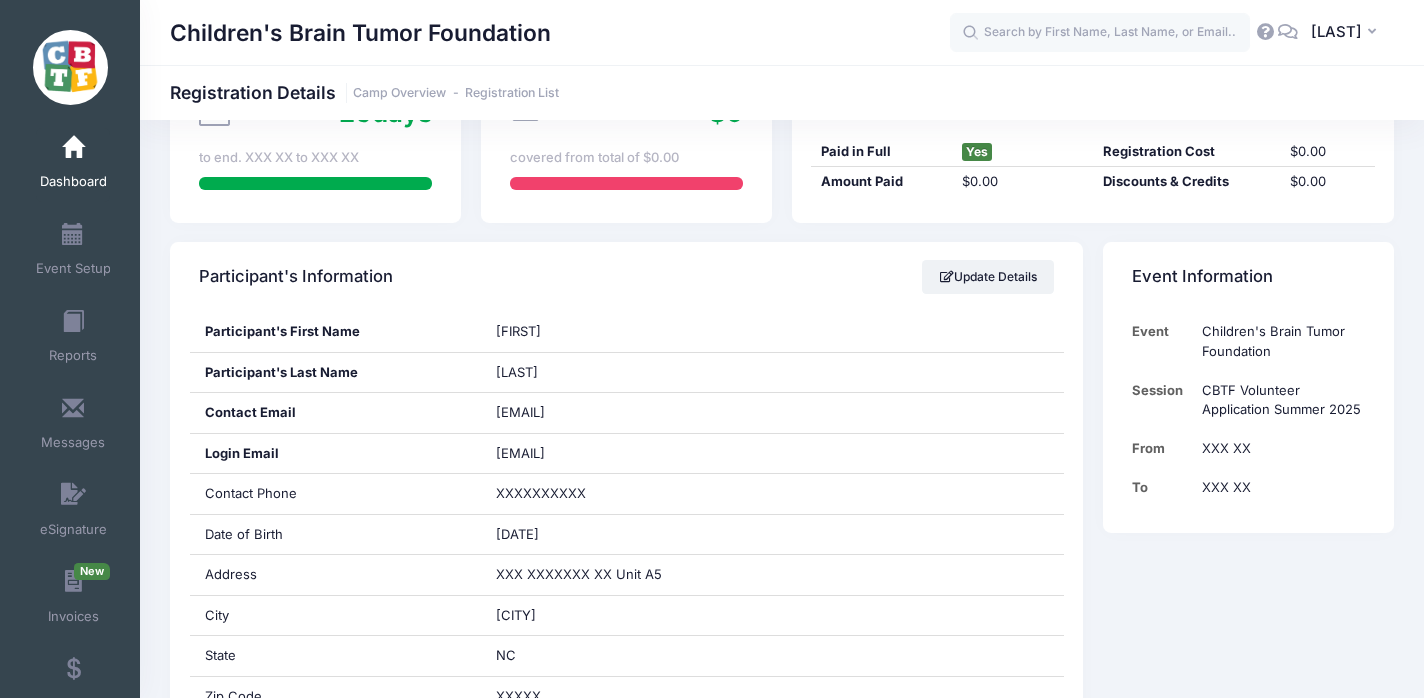 scroll, scrollTop: 237, scrollLeft: 0, axis: vertical 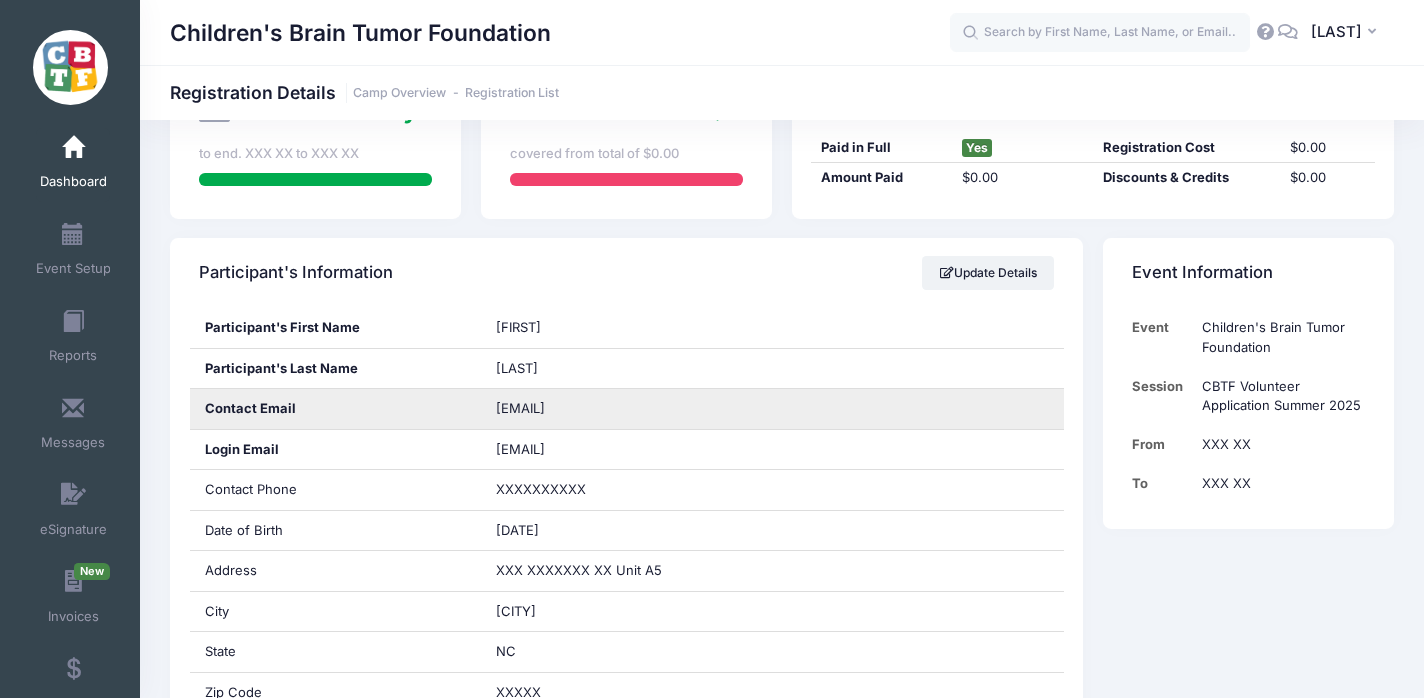 drag, startPoint x: 640, startPoint y: 410, endPoint x: 491, endPoint y: 411, distance: 149.00336 